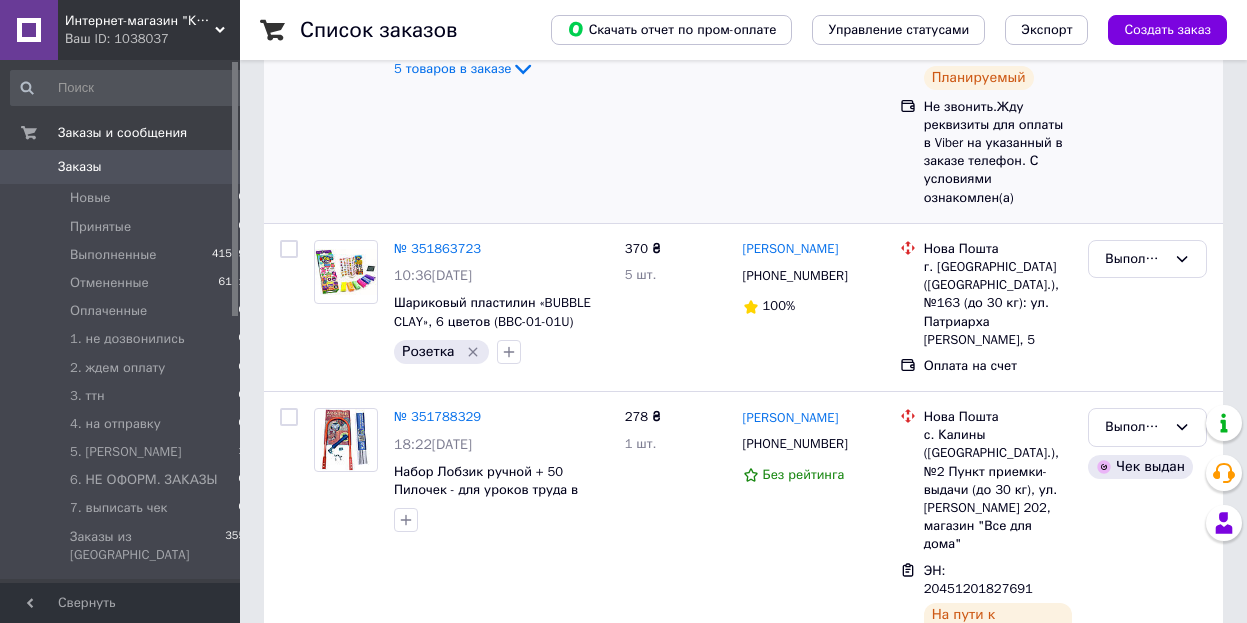 scroll, scrollTop: 0, scrollLeft: 0, axis: both 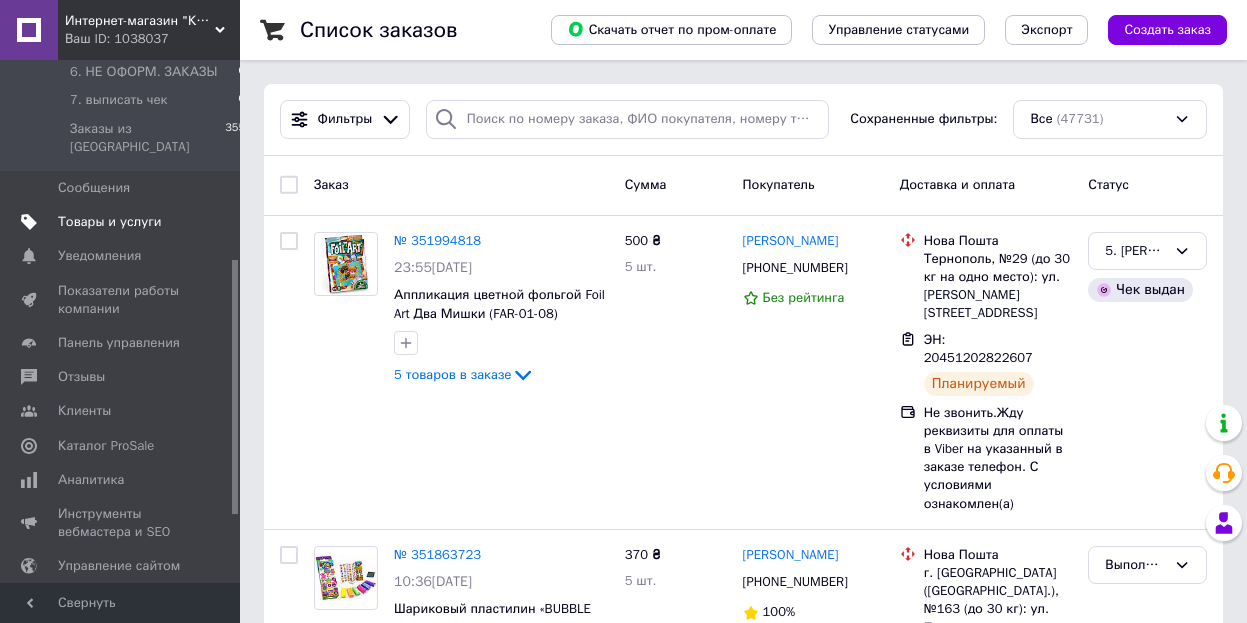 click on "Товары и услуги" at bounding box center (110, 222) 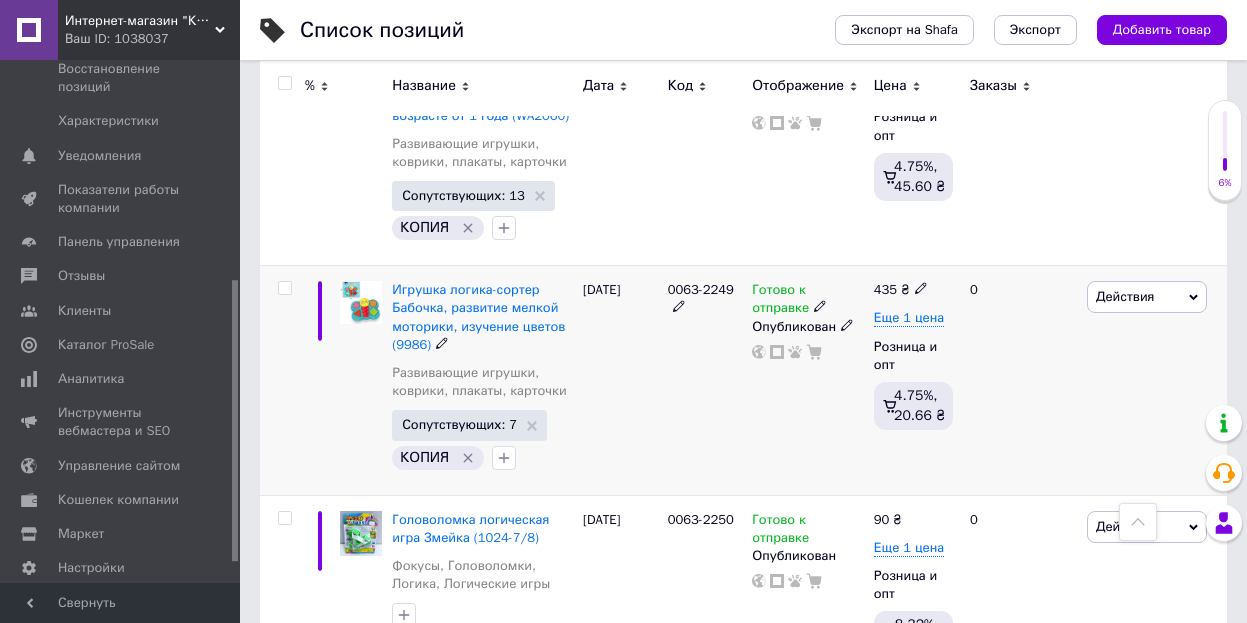scroll, scrollTop: 1020, scrollLeft: 0, axis: vertical 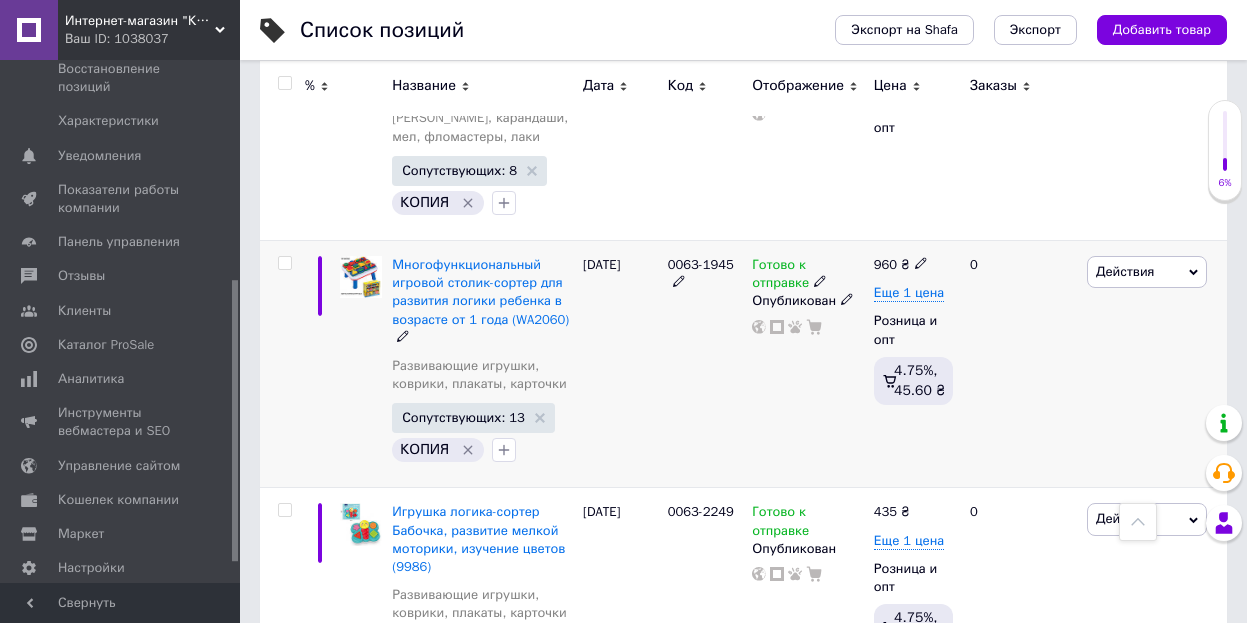 click on "0063-1945" at bounding box center (701, 264) 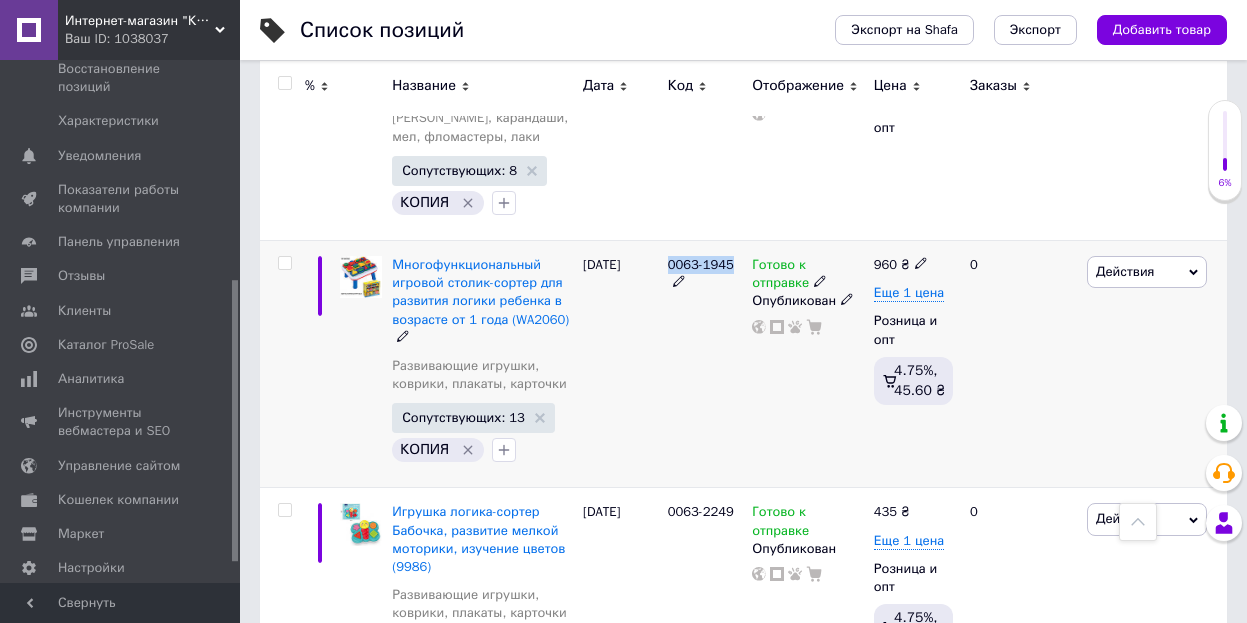 drag, startPoint x: 678, startPoint y: 247, endPoint x: 705, endPoint y: 248, distance: 27.018513 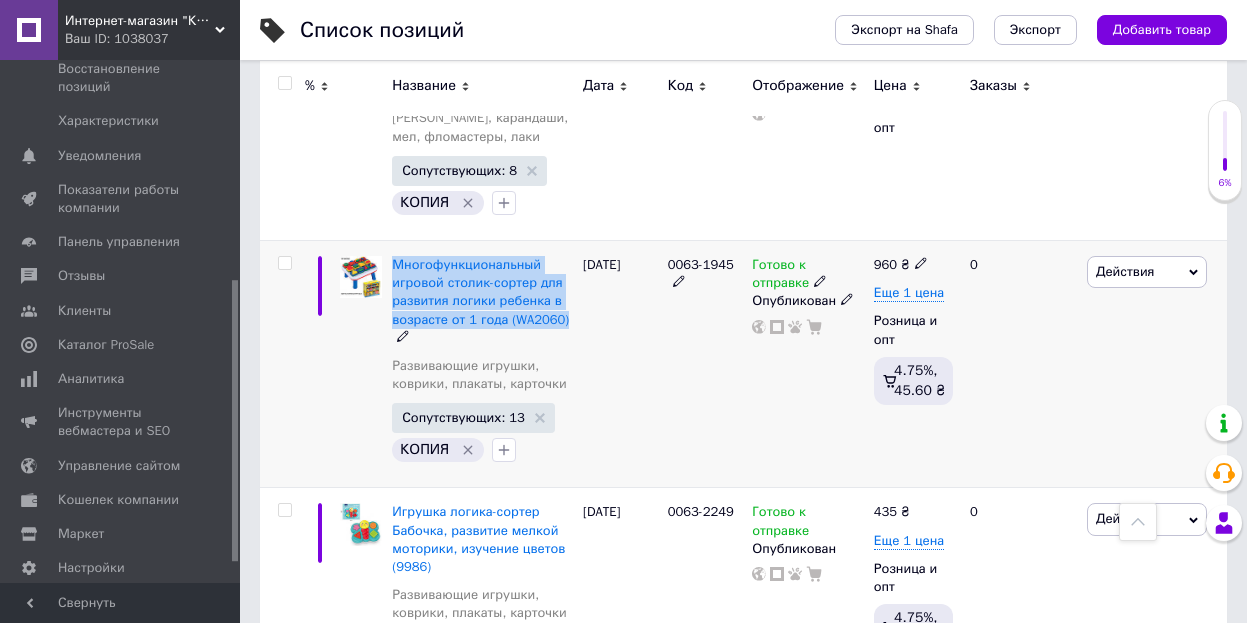 drag, startPoint x: 452, startPoint y: 257, endPoint x: 567, endPoint y: 303, distance: 123.85879 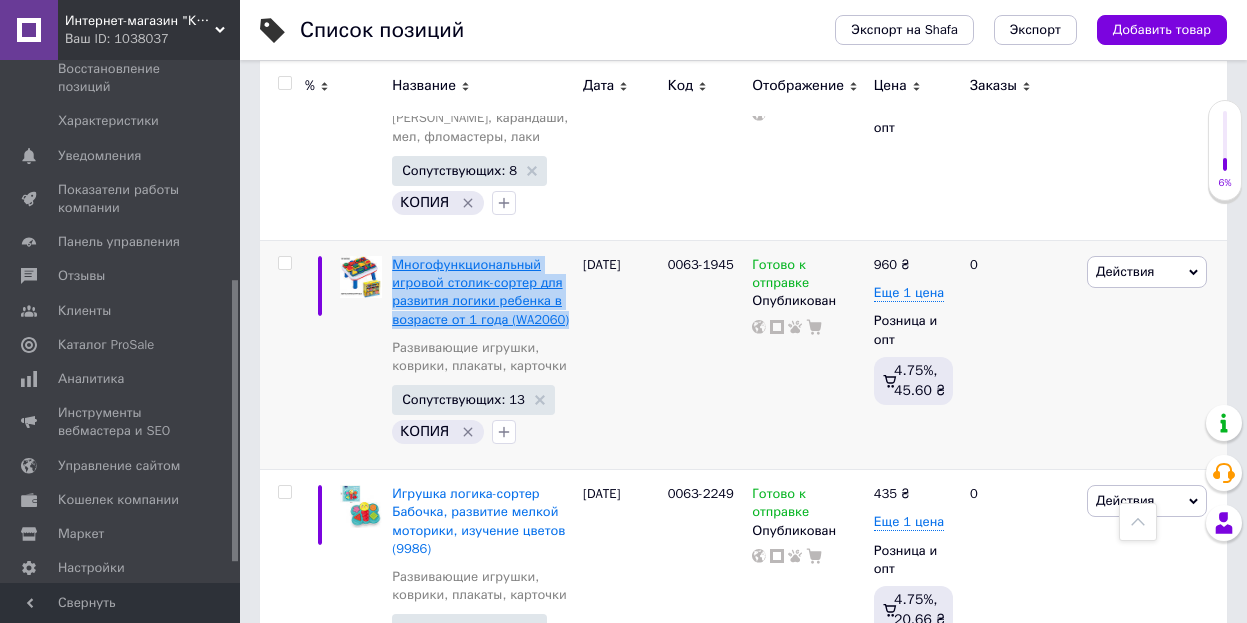 copy on "Многофункциональный игровой столик-сортер для развития логики ребенка в возрасте от 1 года (WA2060)" 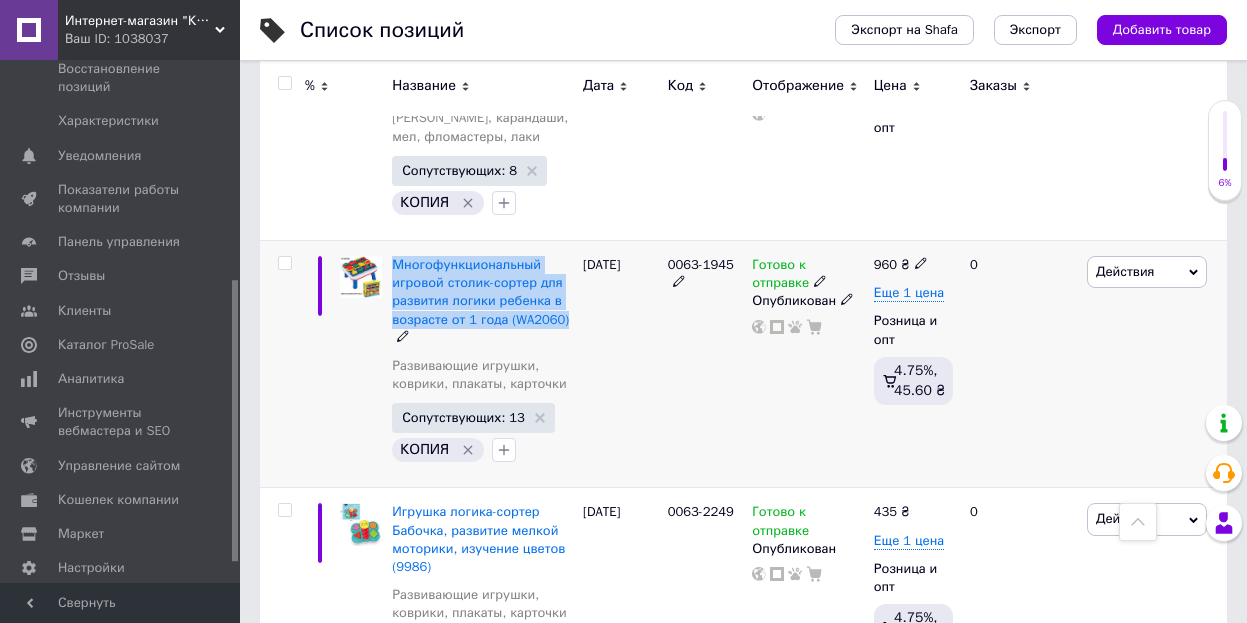 click on "0063-1945" at bounding box center [701, 264] 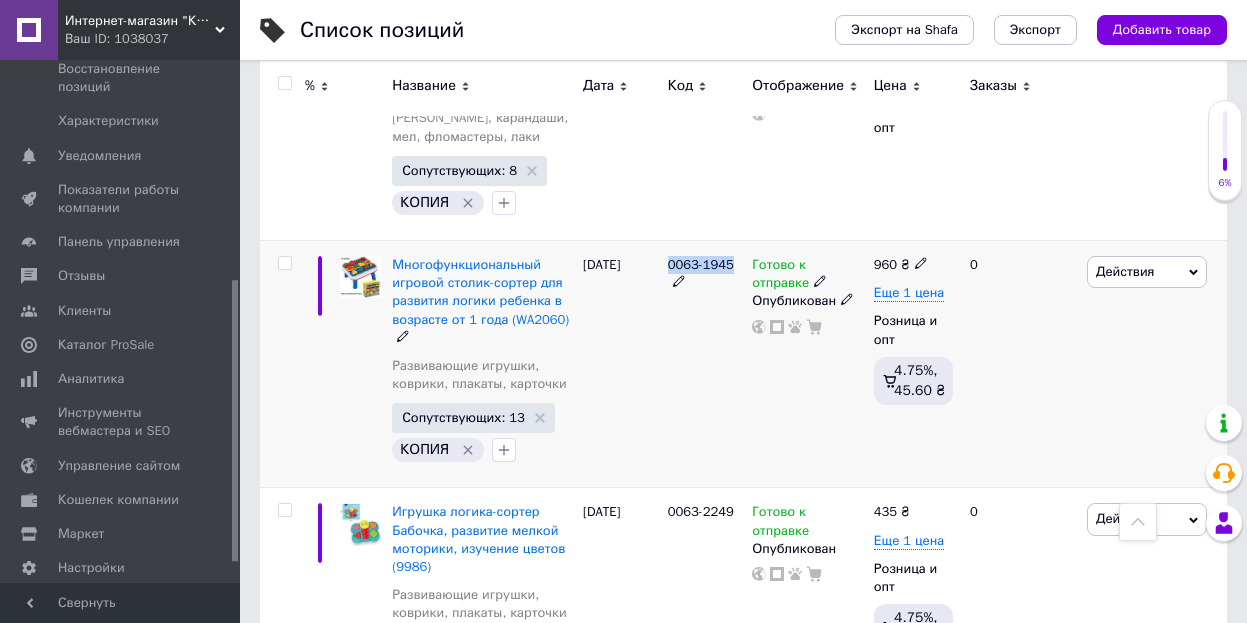 drag, startPoint x: 687, startPoint y: 243, endPoint x: 718, endPoint y: 244, distance: 31.016125 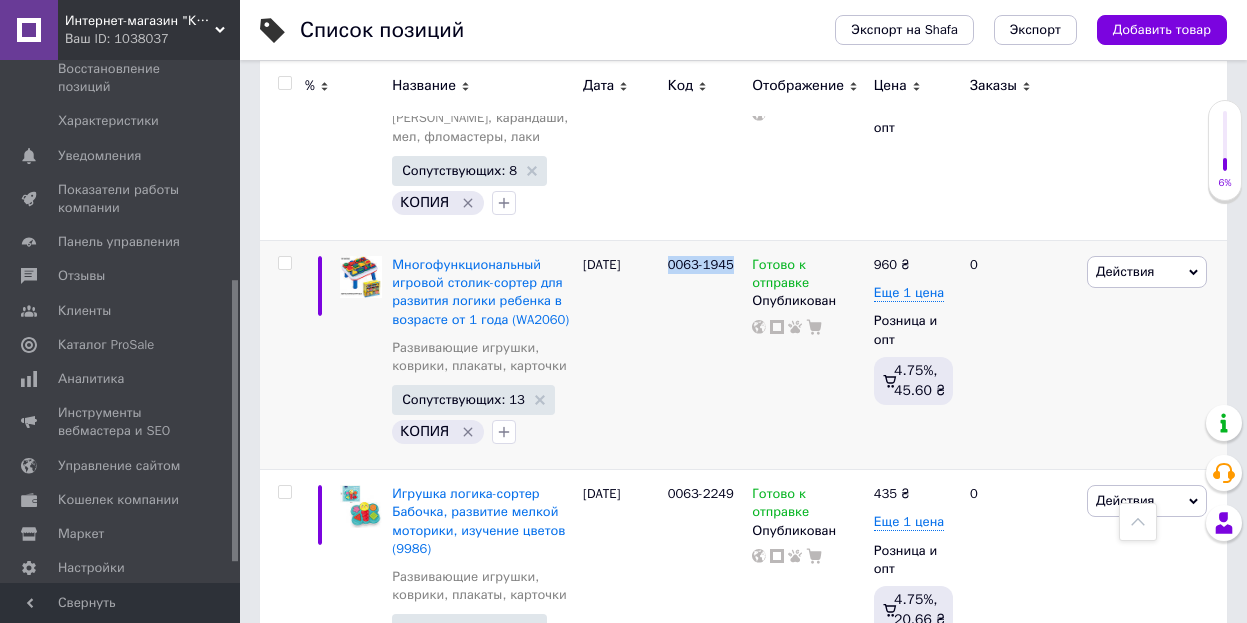 copy on "0063-1945" 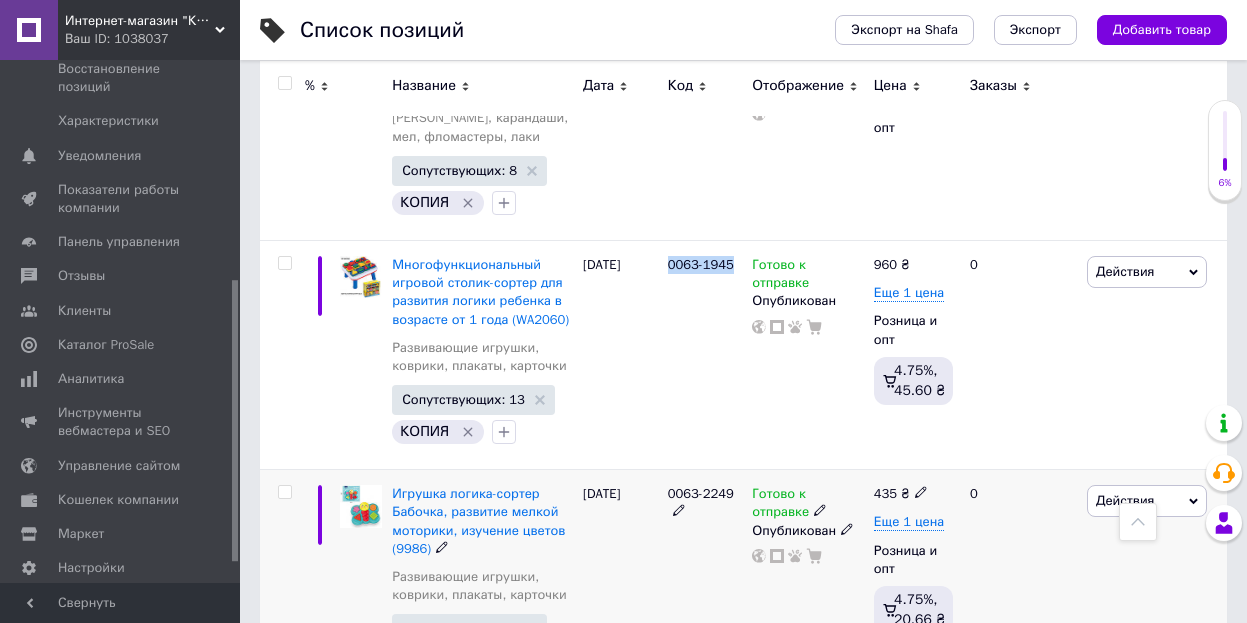 click on "0063-2249" at bounding box center [701, 493] 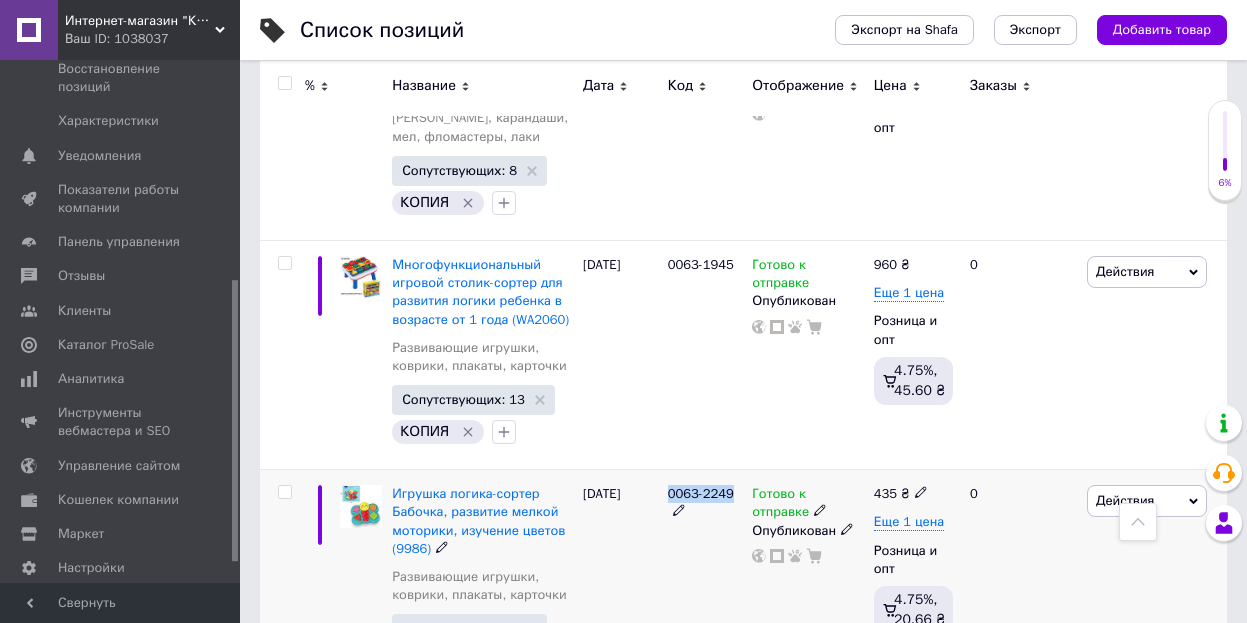 drag, startPoint x: 680, startPoint y: 476, endPoint x: 718, endPoint y: 475, distance: 38.013157 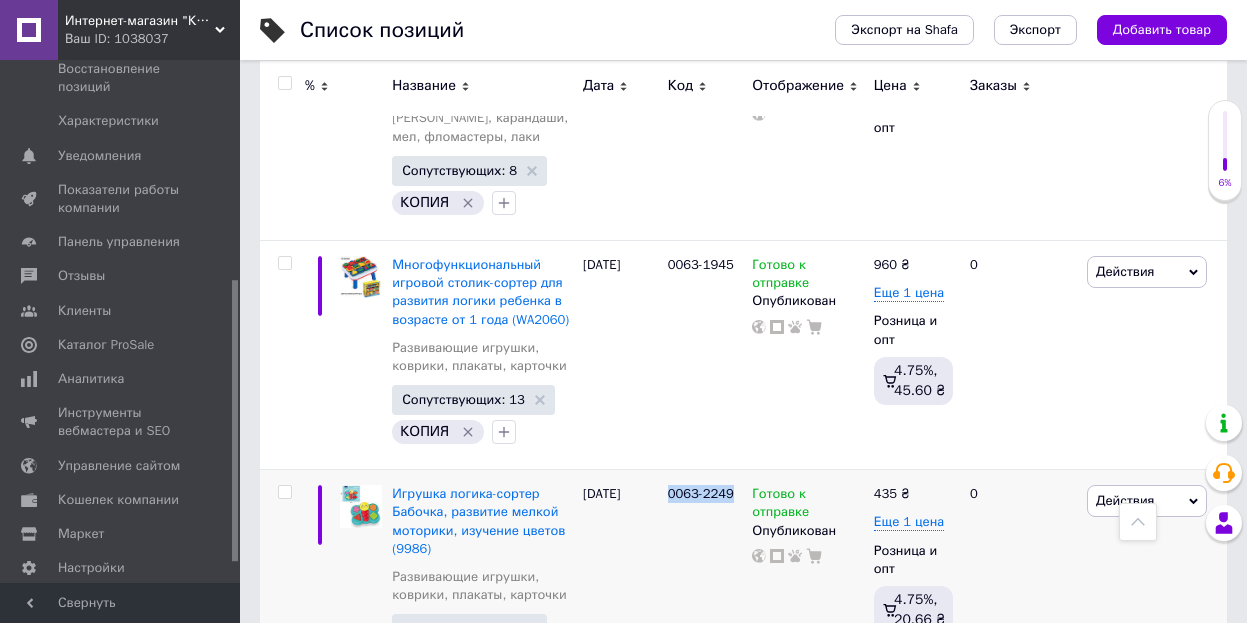 copy on "0063-2249" 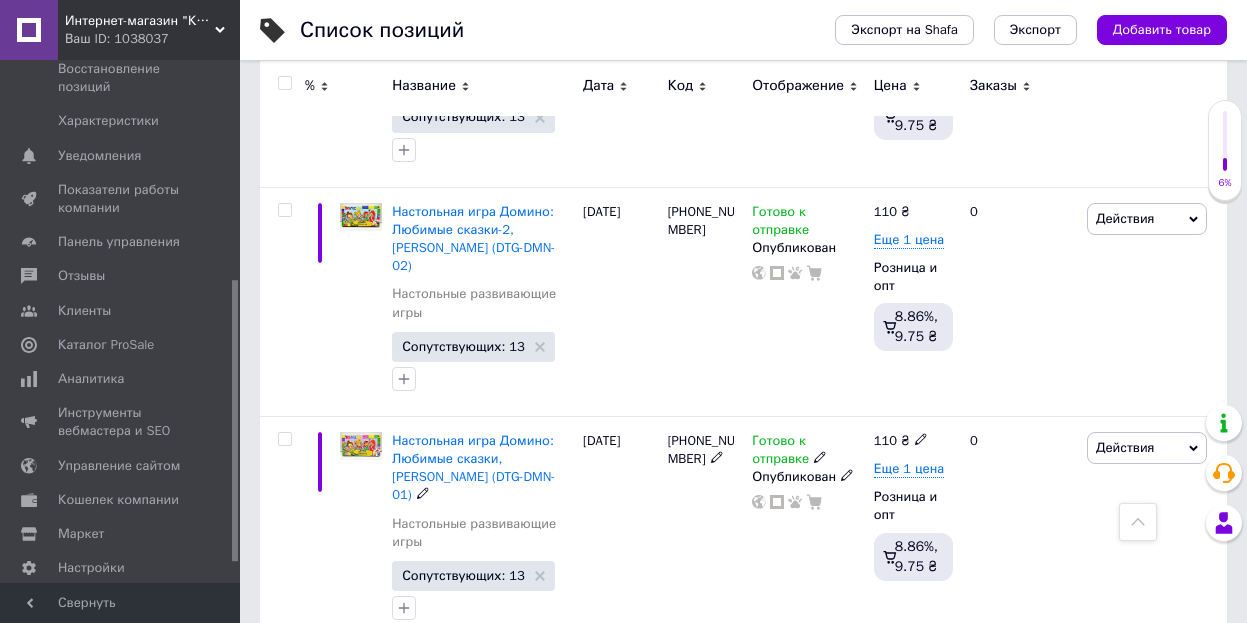 scroll, scrollTop: 2550, scrollLeft: 0, axis: vertical 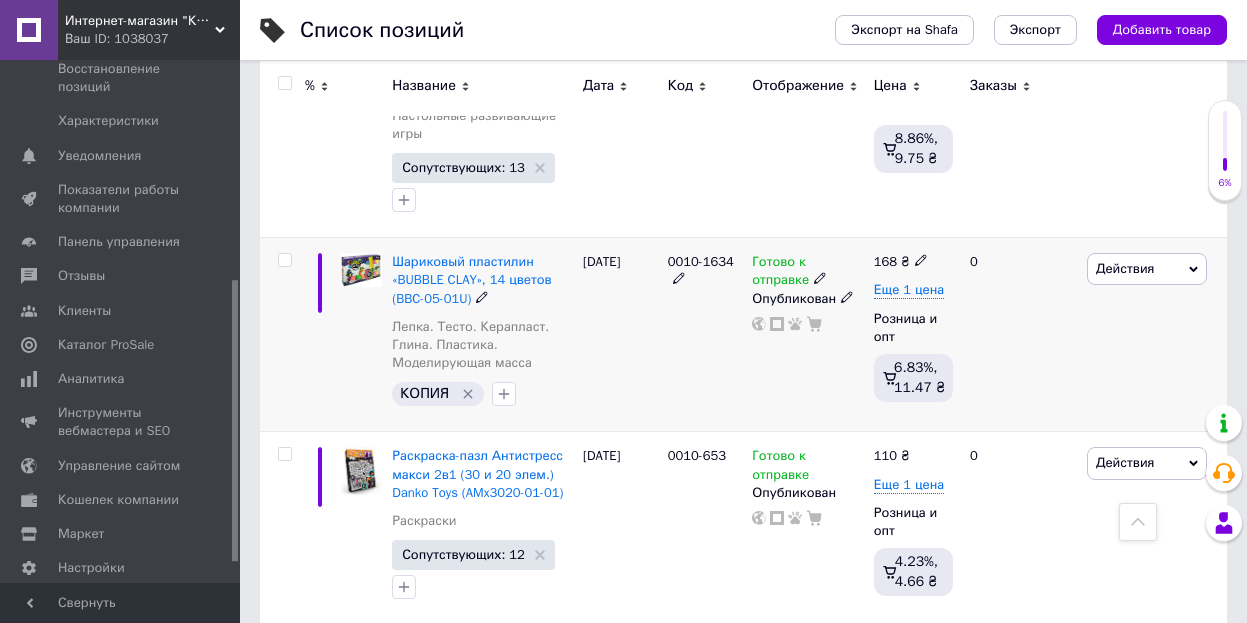 click on "0010-1634" at bounding box center [701, 261] 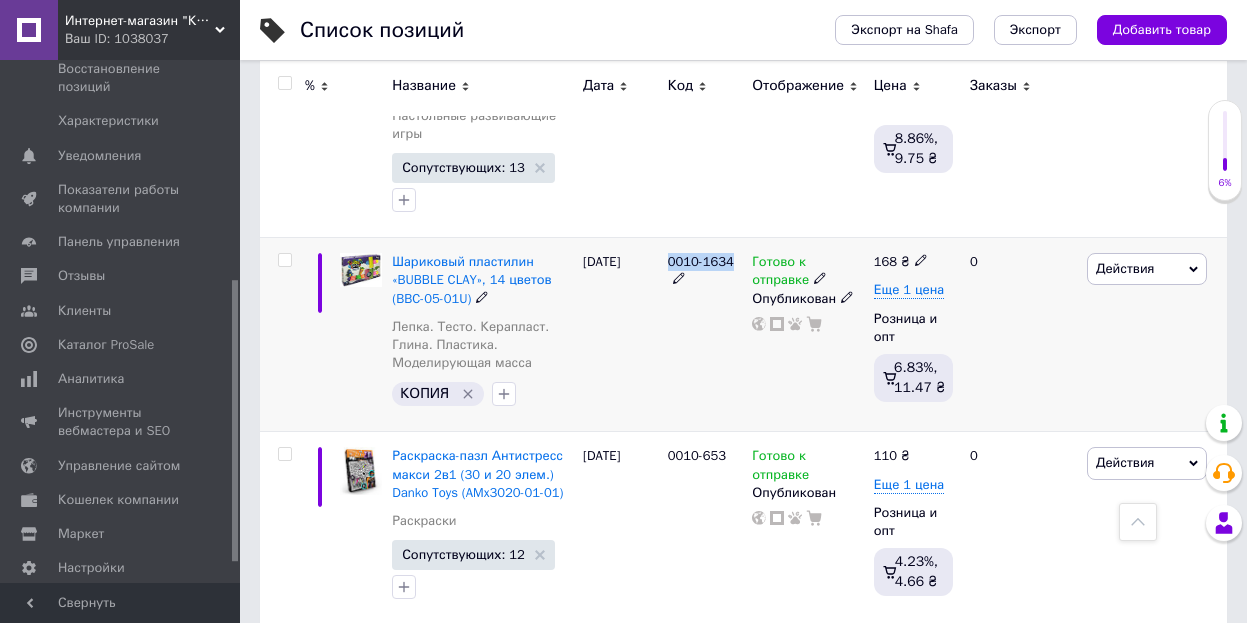drag, startPoint x: 678, startPoint y: 202, endPoint x: 709, endPoint y: 205, distance: 31.144823 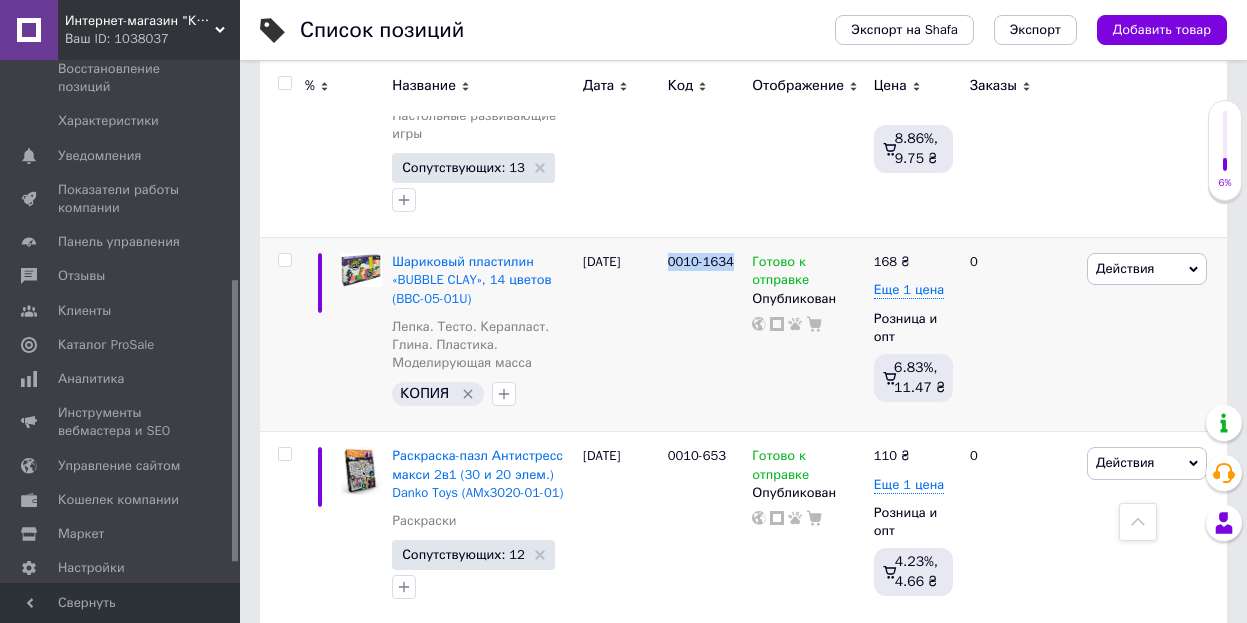 copy on "0010-1634" 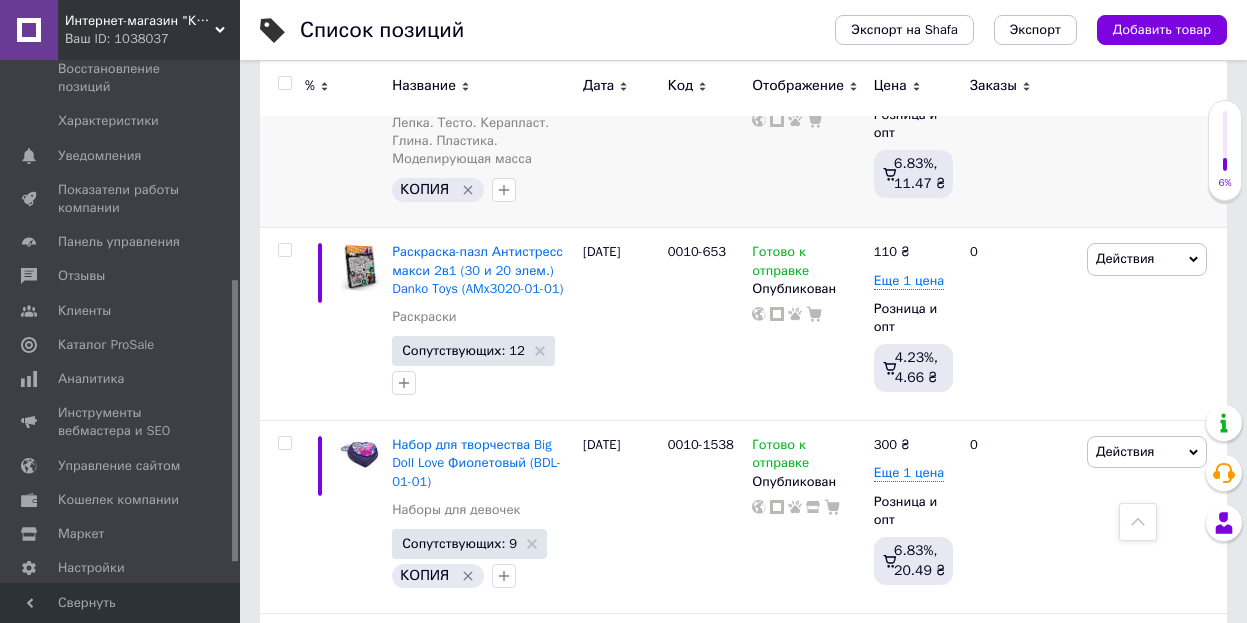 scroll, scrollTop: 2856, scrollLeft: 0, axis: vertical 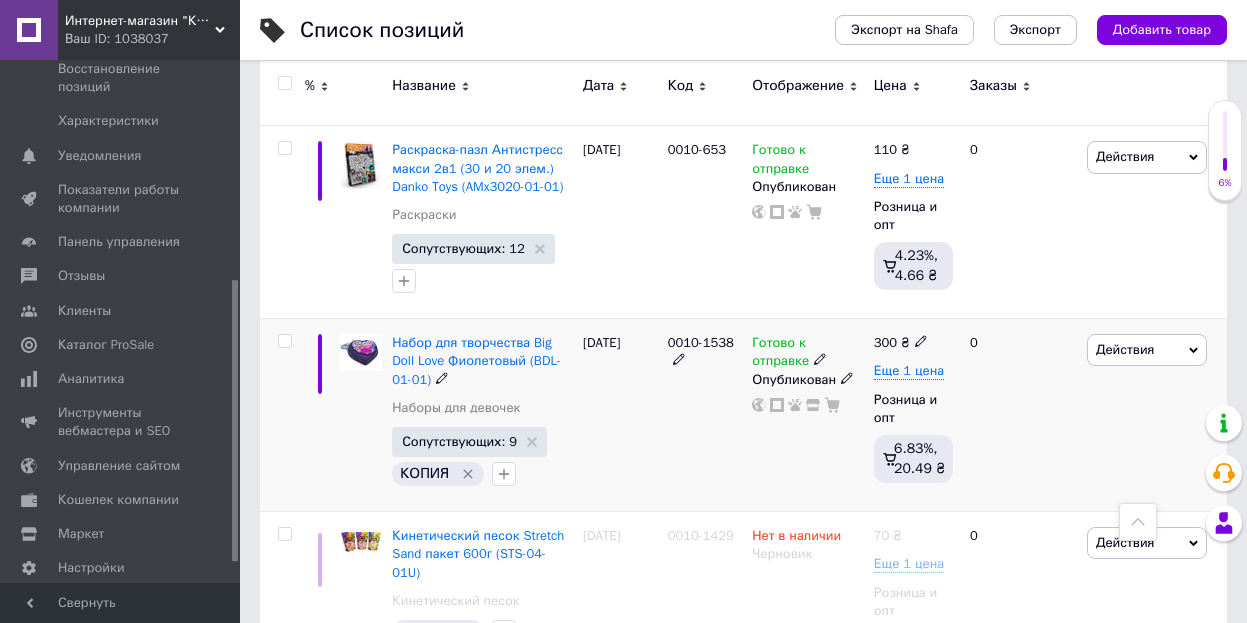 click on "0010-1538" at bounding box center (701, 342) 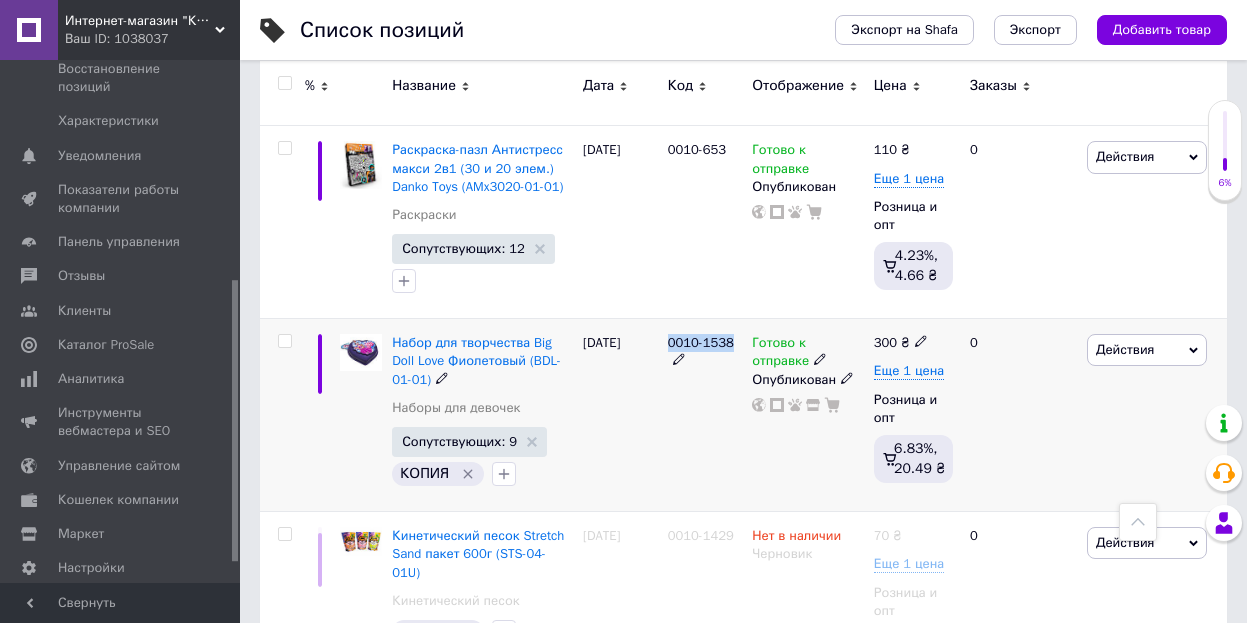 drag, startPoint x: 677, startPoint y: 284, endPoint x: 704, endPoint y: 286, distance: 27.073973 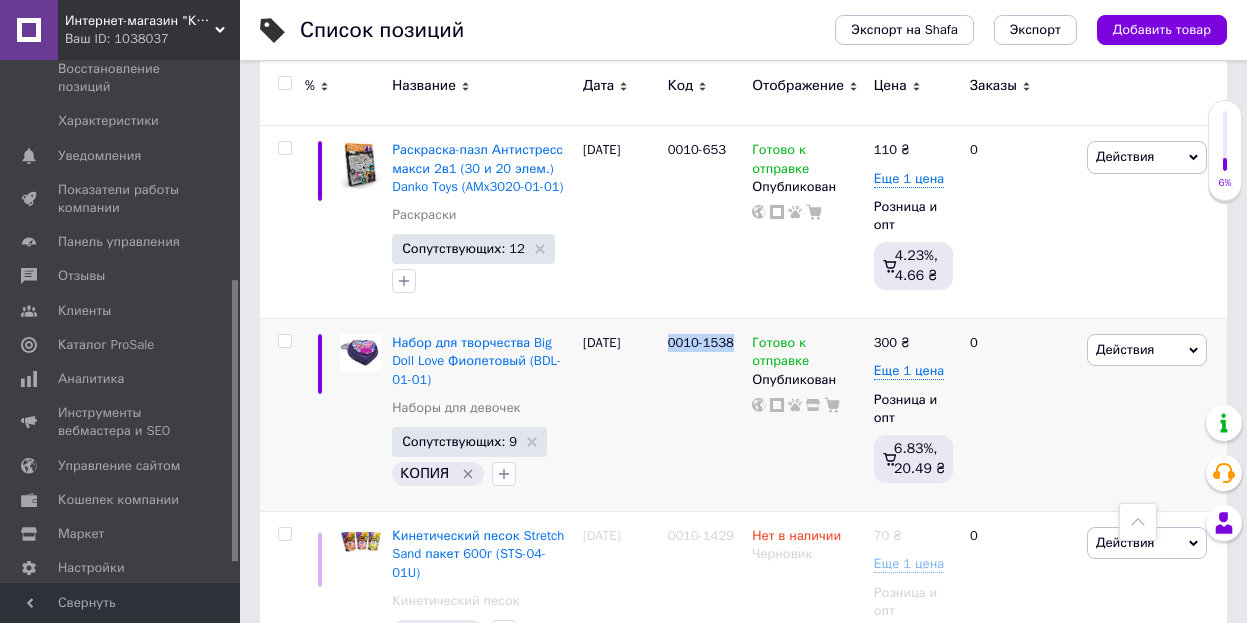 copy on "0010-1538" 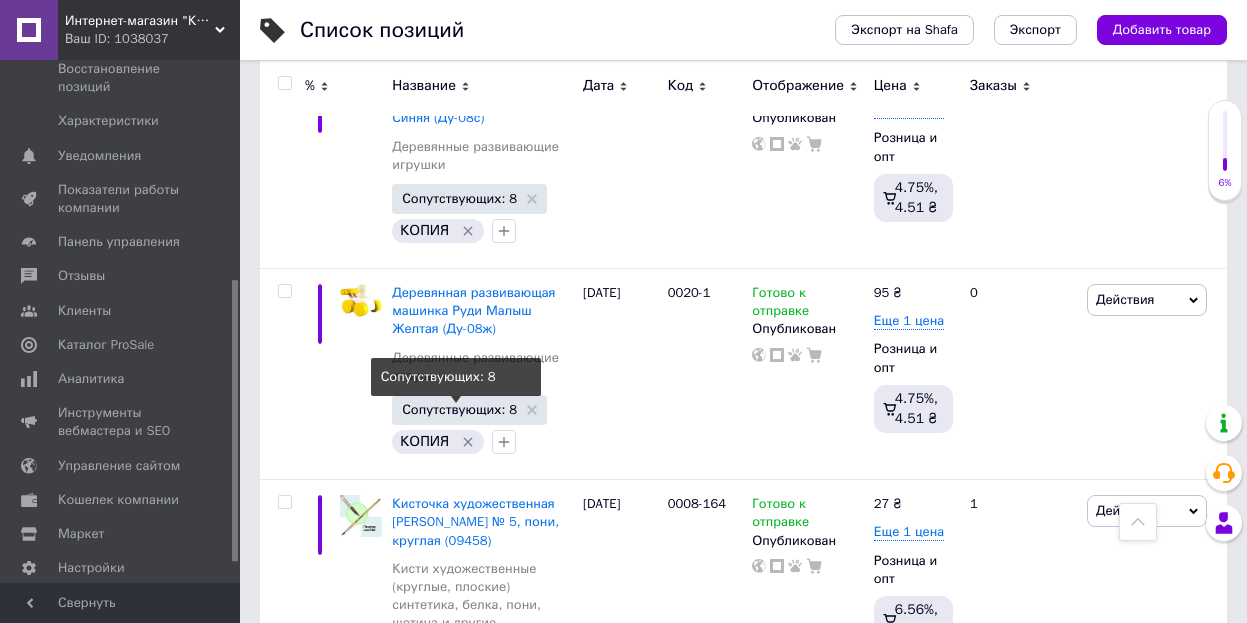 scroll, scrollTop: 3672, scrollLeft: 0, axis: vertical 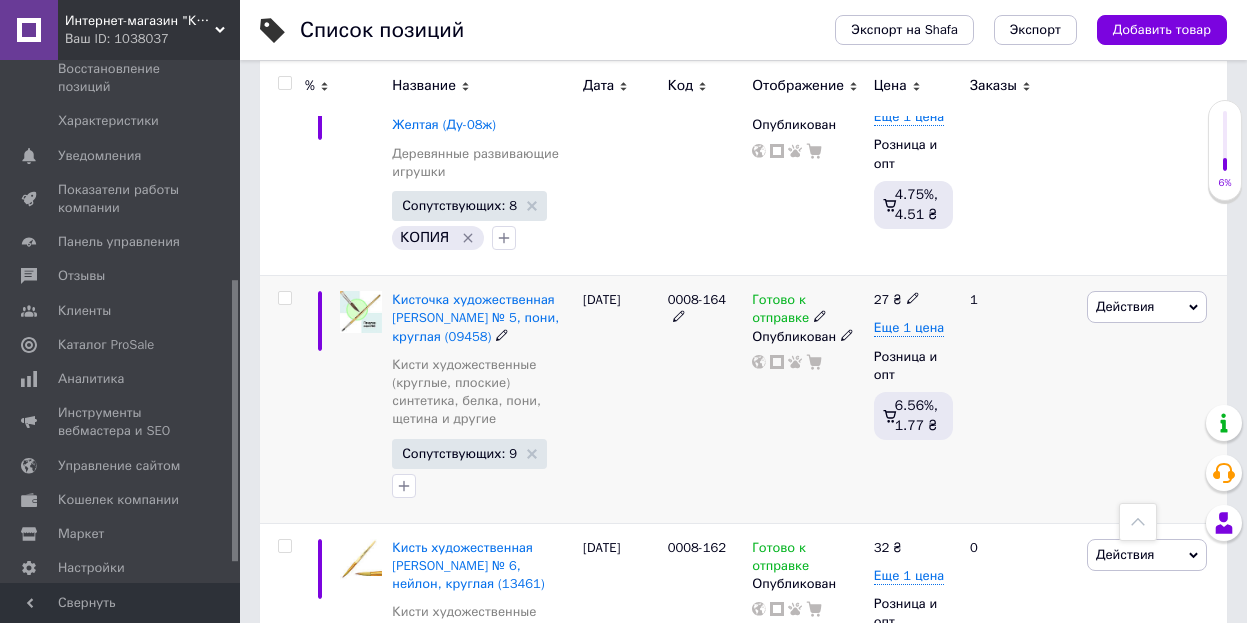 click on "0008-164" at bounding box center (697, 299) 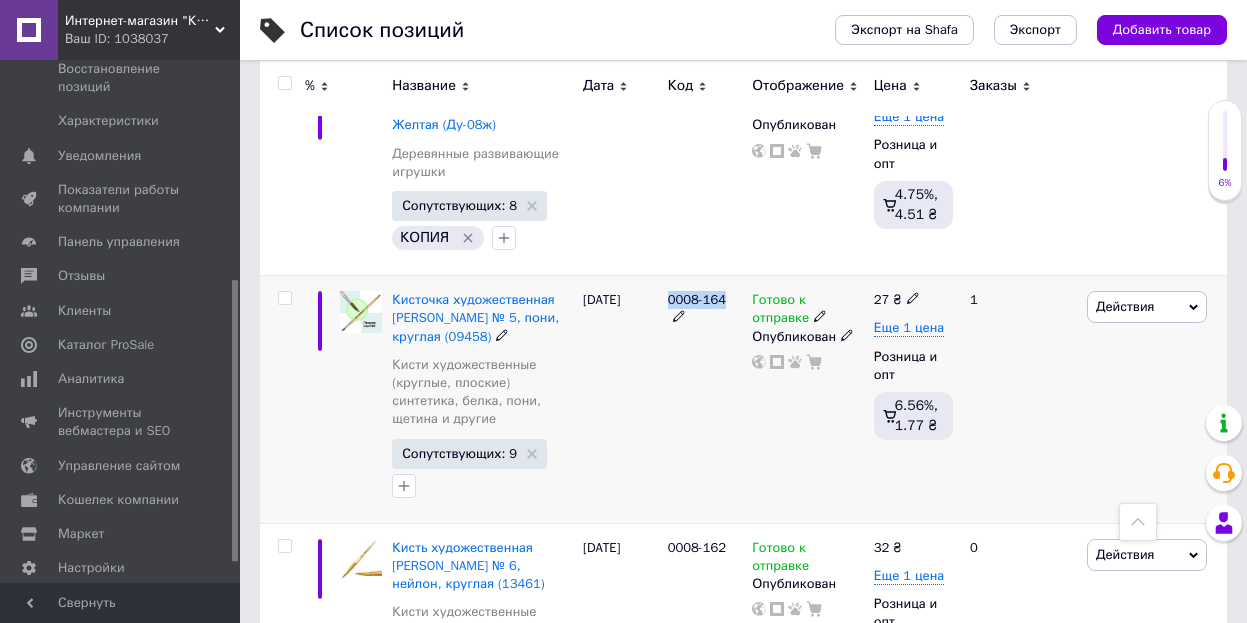 drag, startPoint x: 681, startPoint y: 226, endPoint x: 706, endPoint y: 226, distance: 25 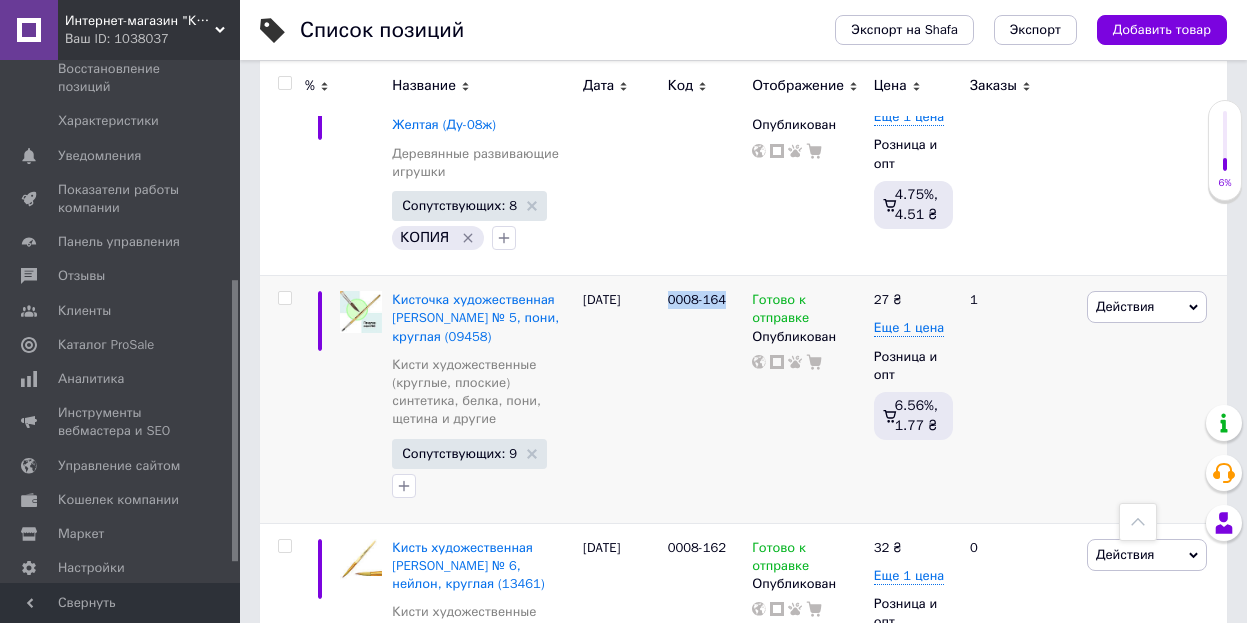 copy on "0008-164" 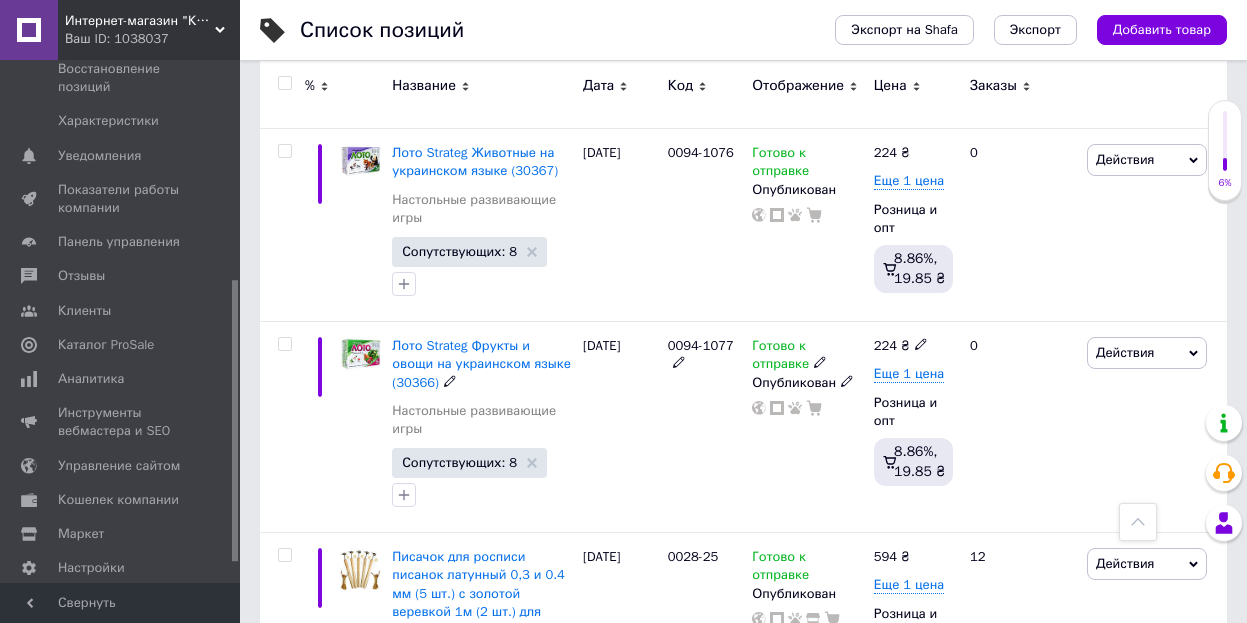 scroll, scrollTop: 5508, scrollLeft: 0, axis: vertical 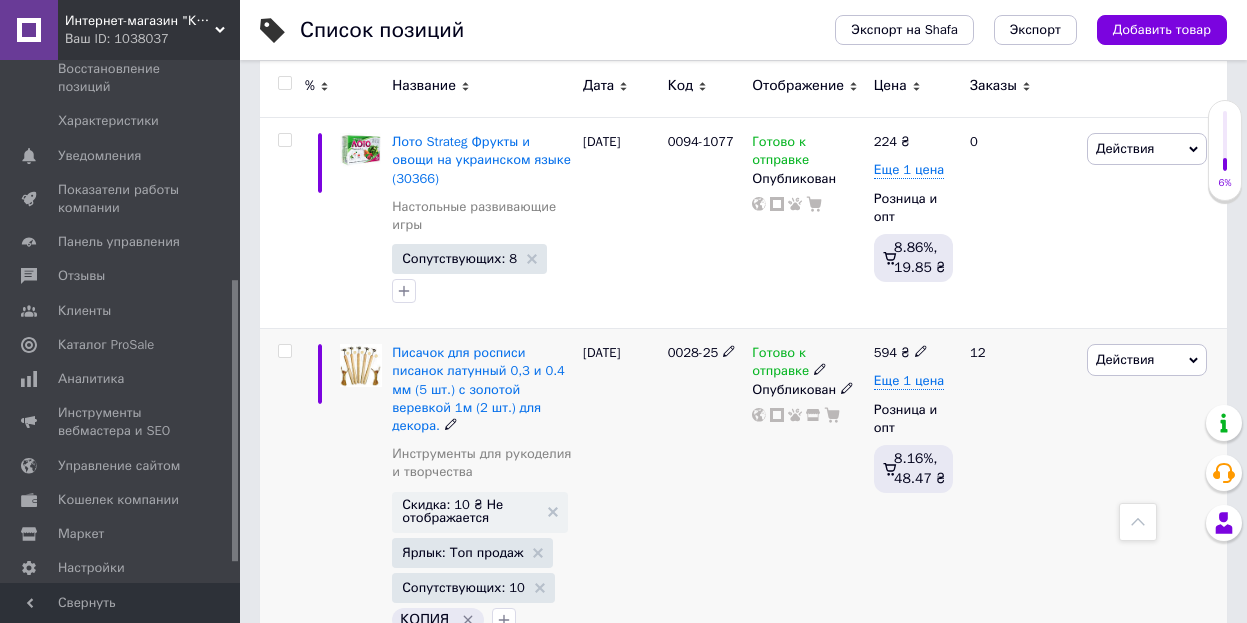 click on "0028-25" at bounding box center [693, 352] 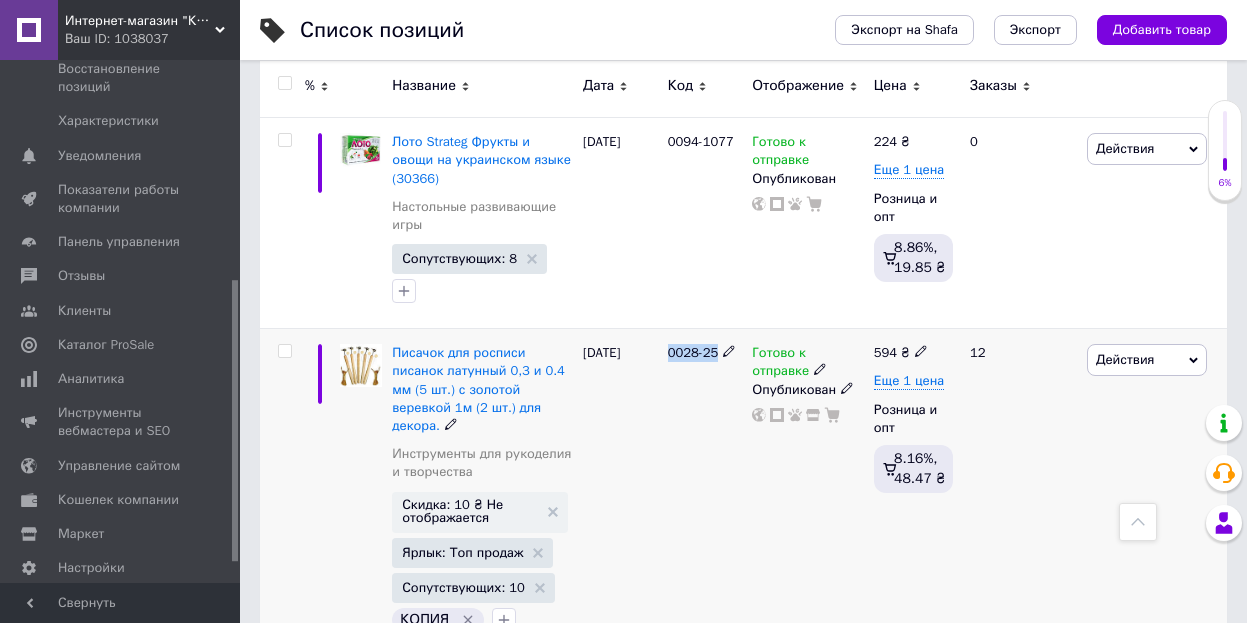 drag, startPoint x: 671, startPoint y: 159, endPoint x: 704, endPoint y: 159, distance: 33 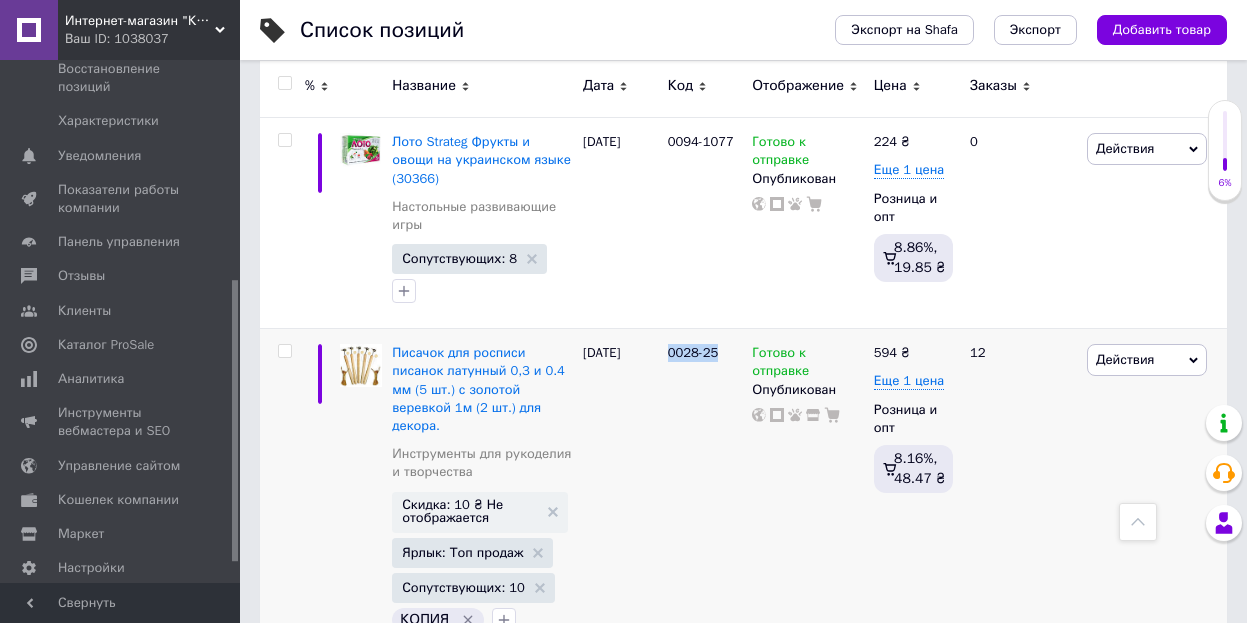 copy on "0028-25" 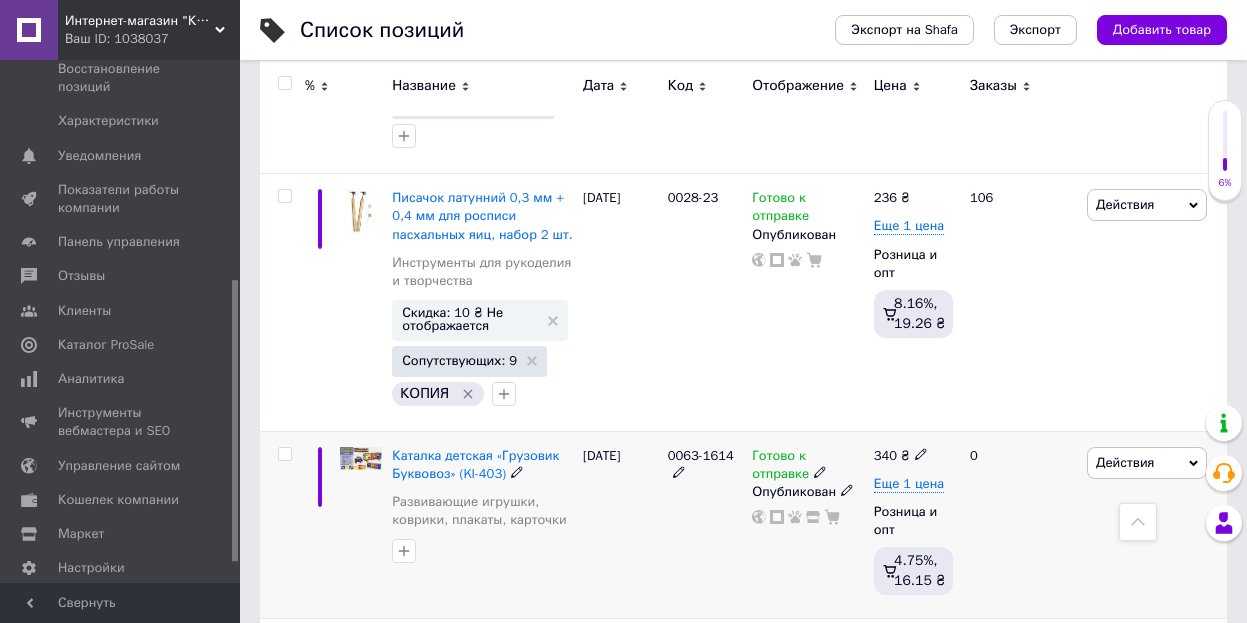 scroll, scrollTop: 6936, scrollLeft: 0, axis: vertical 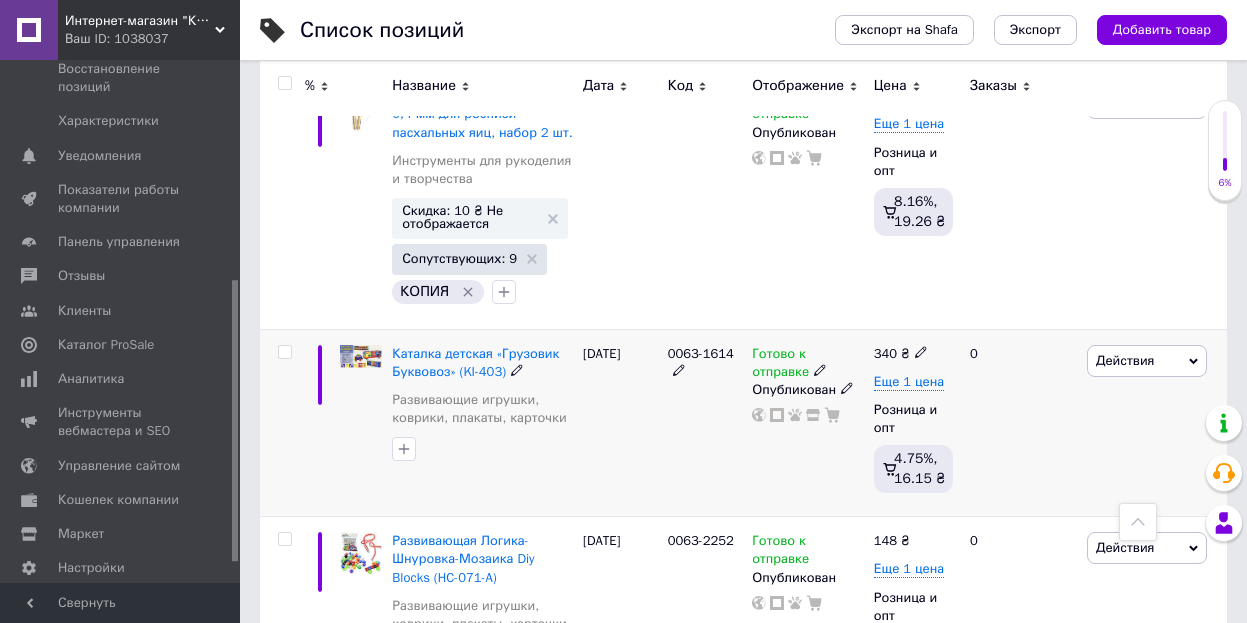 click on "0063-1614" at bounding box center [701, 353] 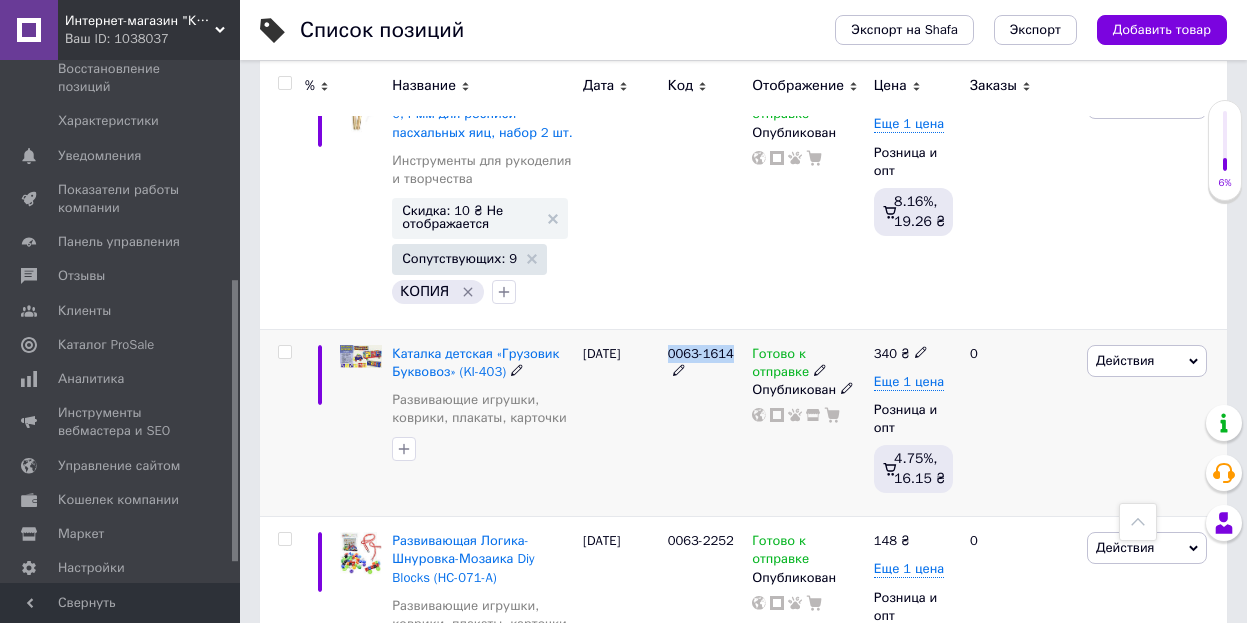 drag, startPoint x: 674, startPoint y: 154, endPoint x: 709, endPoint y: 156, distance: 35.057095 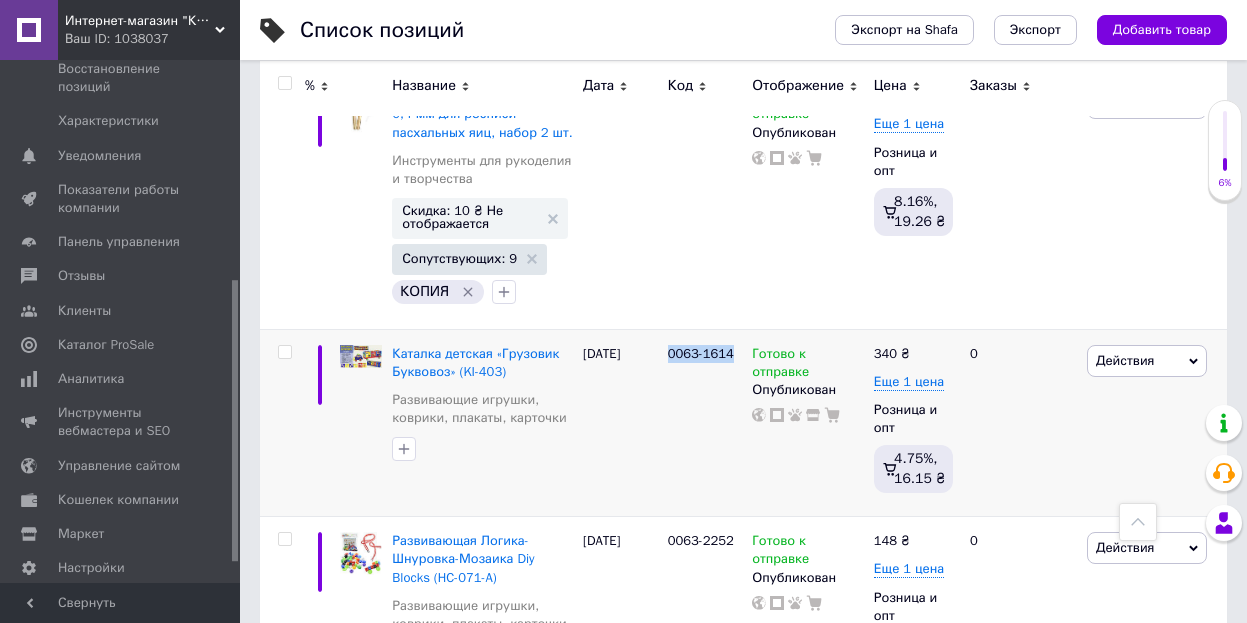 copy on "0063-1614" 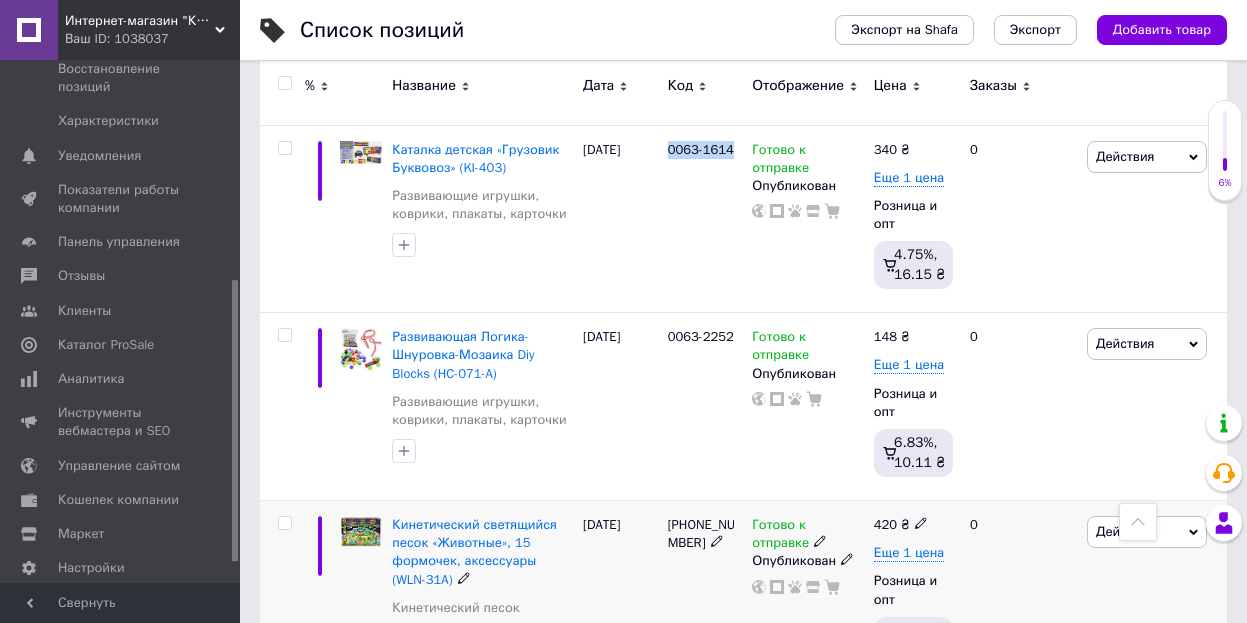 scroll, scrollTop: 7344, scrollLeft: 0, axis: vertical 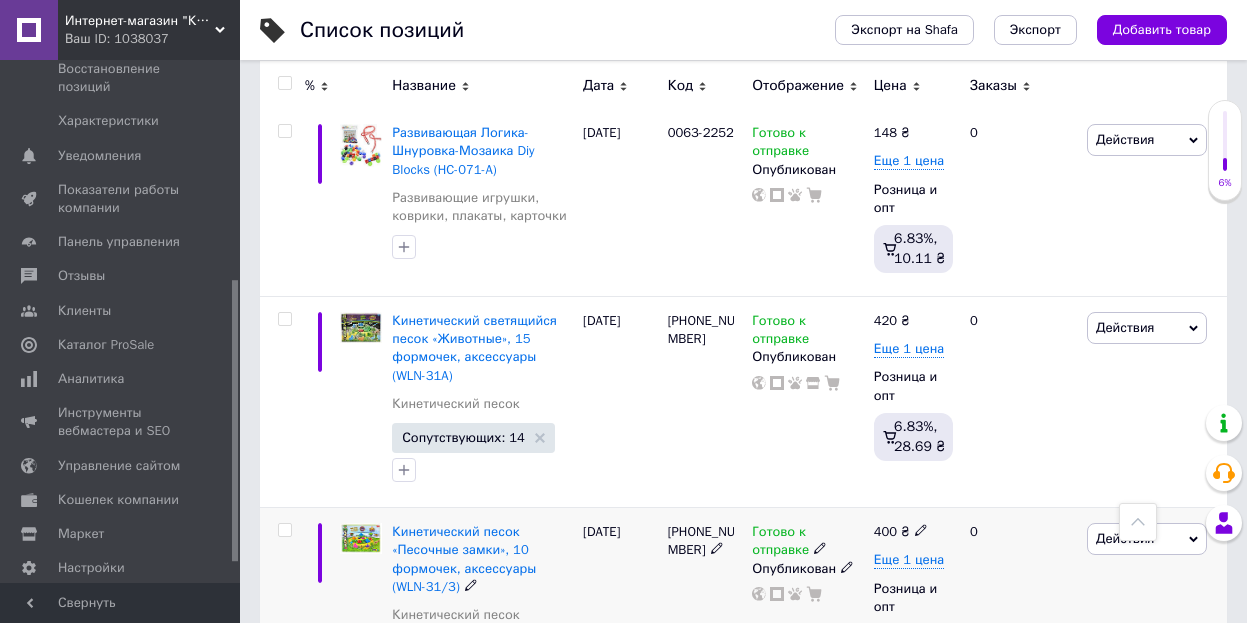 click on "[PHONE_NUMBER]" at bounding box center (702, 540) 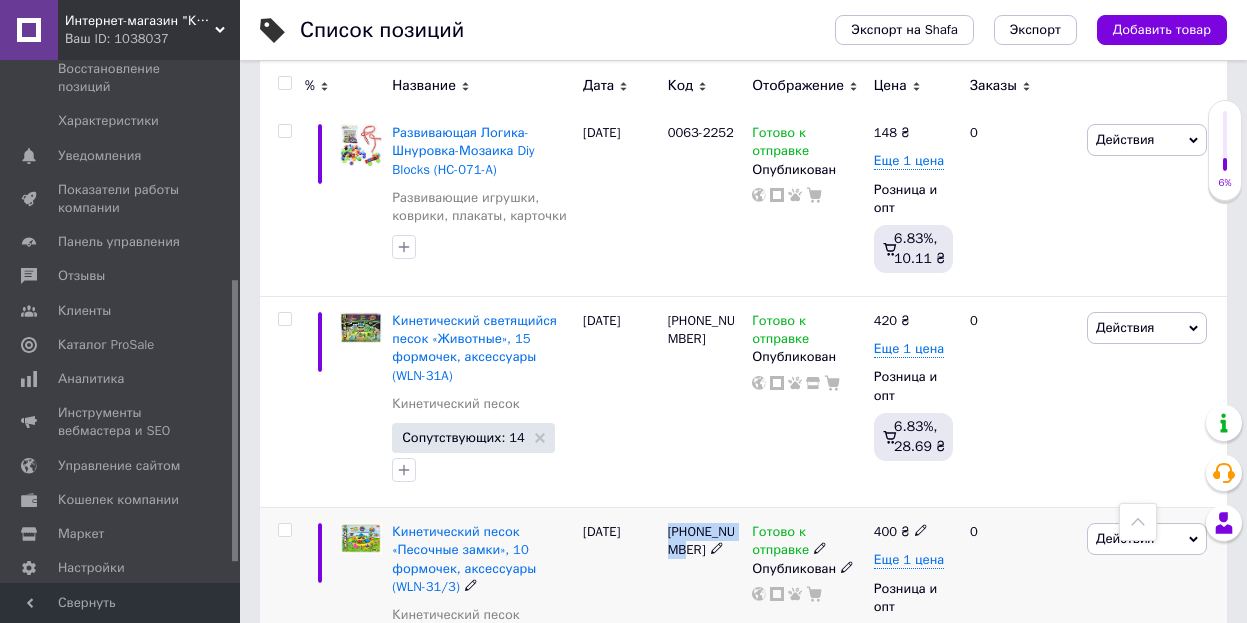 drag, startPoint x: 682, startPoint y: 328, endPoint x: 735, endPoint y: 328, distance: 53 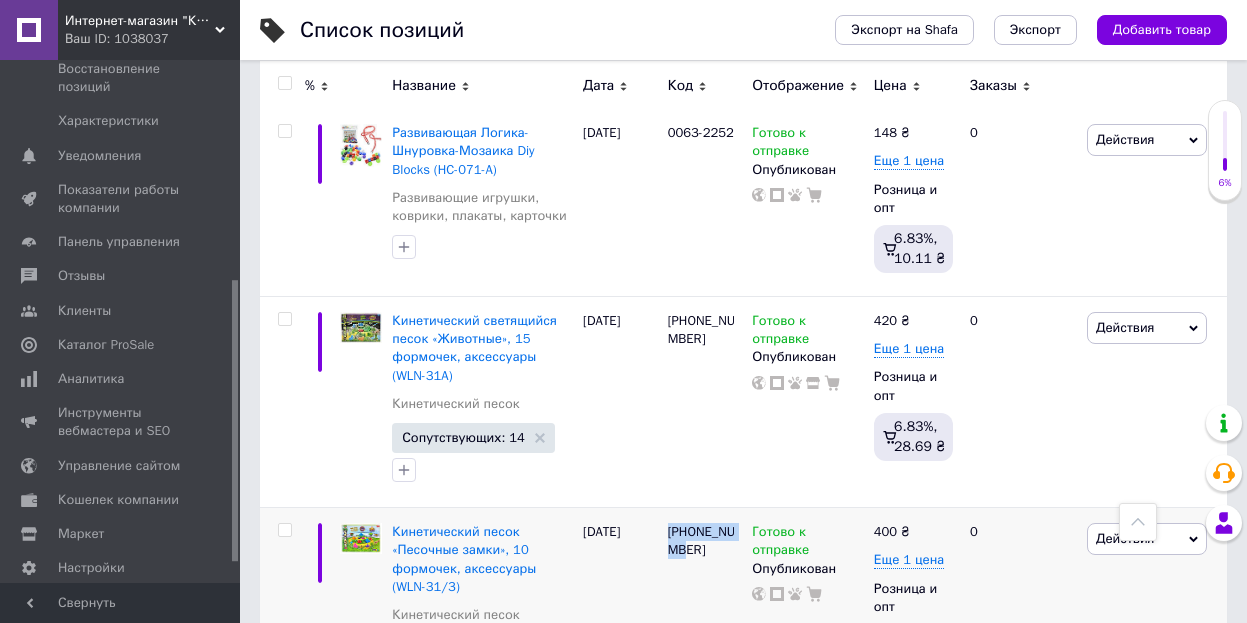 copy on "[PHONE_NUMBER]" 